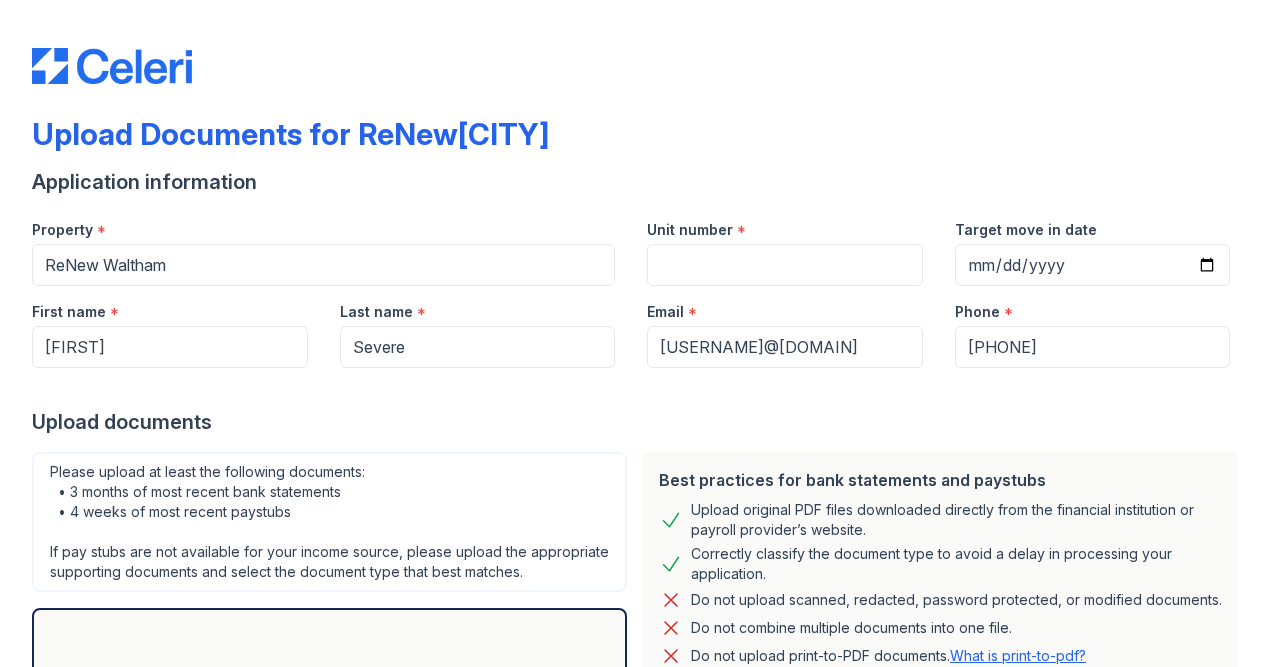 scroll, scrollTop: 0, scrollLeft: 0, axis: both 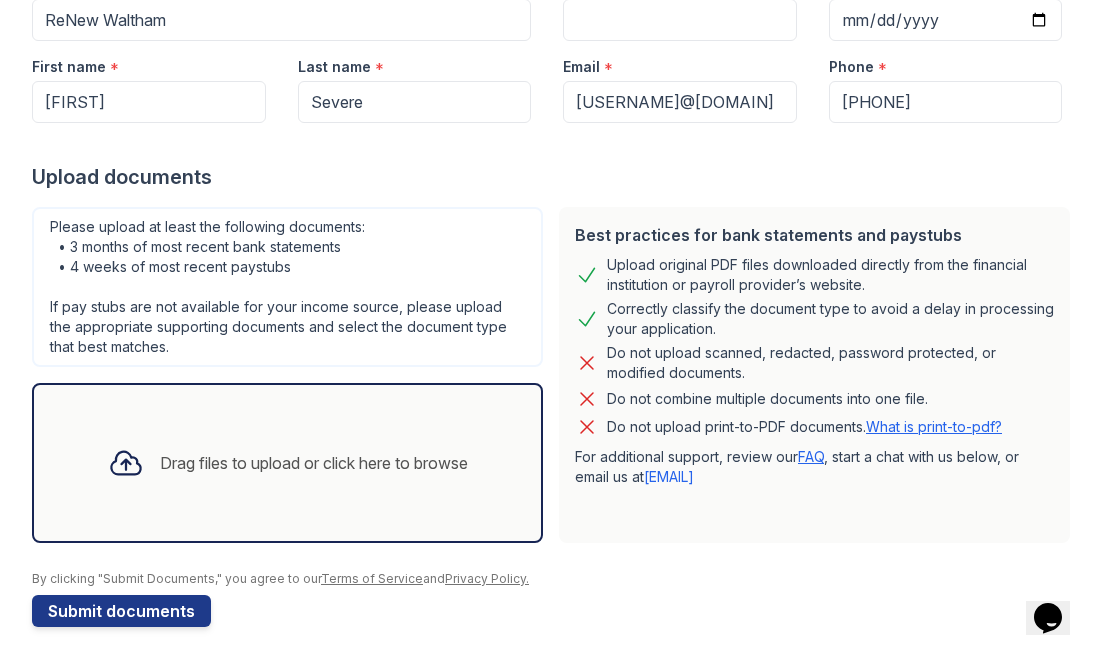 click on "Drag files to upload or click here to browse" at bounding box center [314, 463] 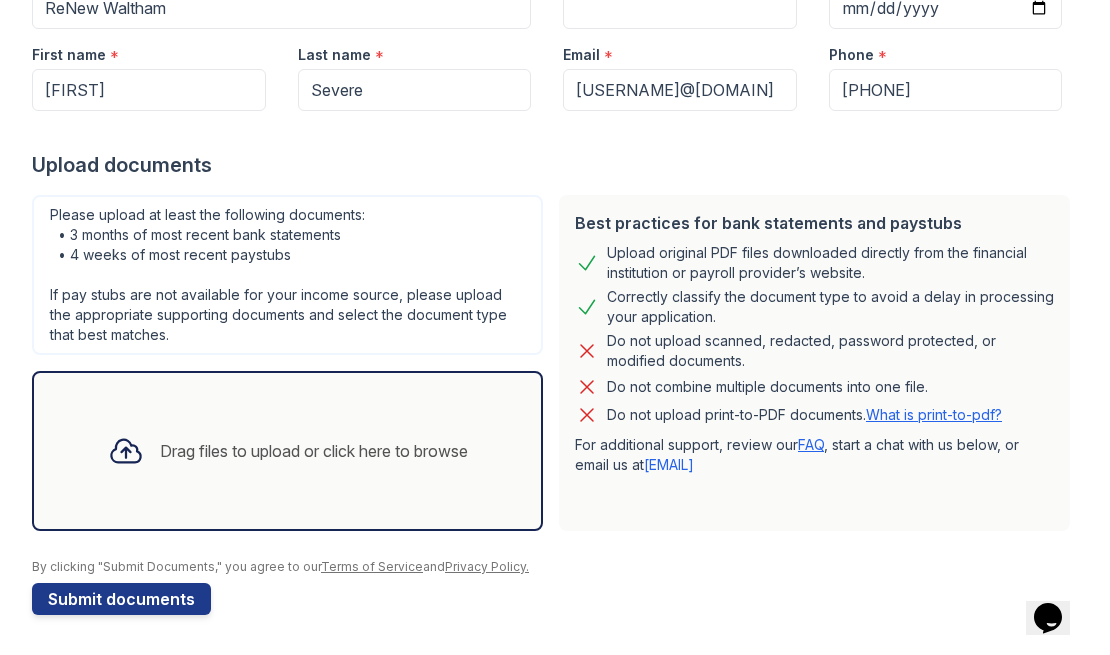 click 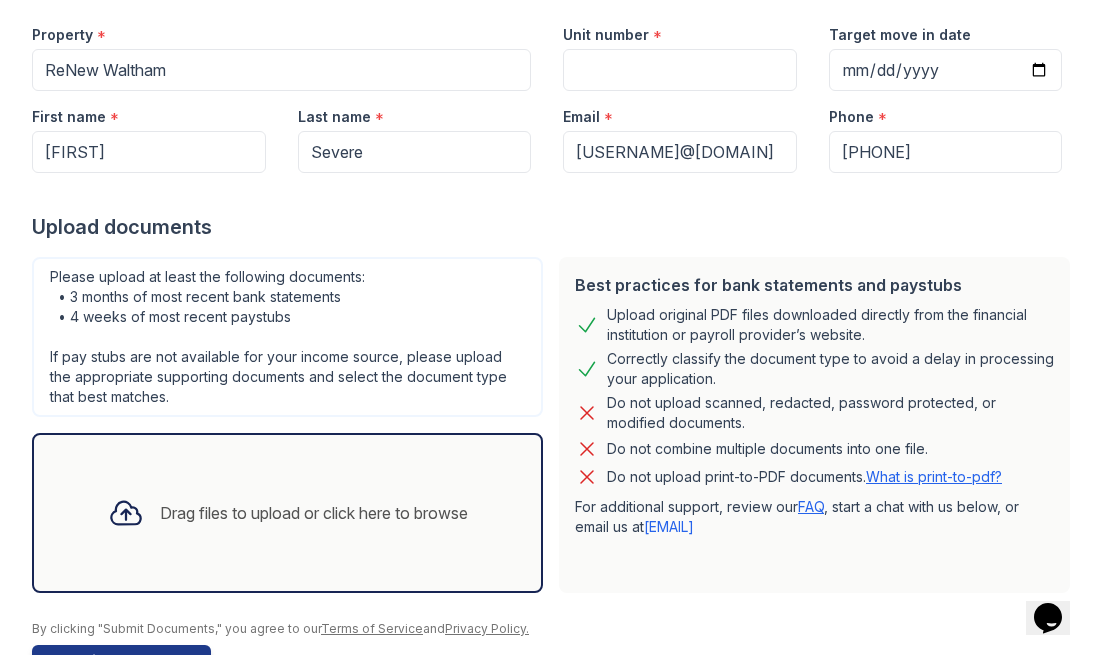 scroll, scrollTop: 257, scrollLeft: 0, axis: vertical 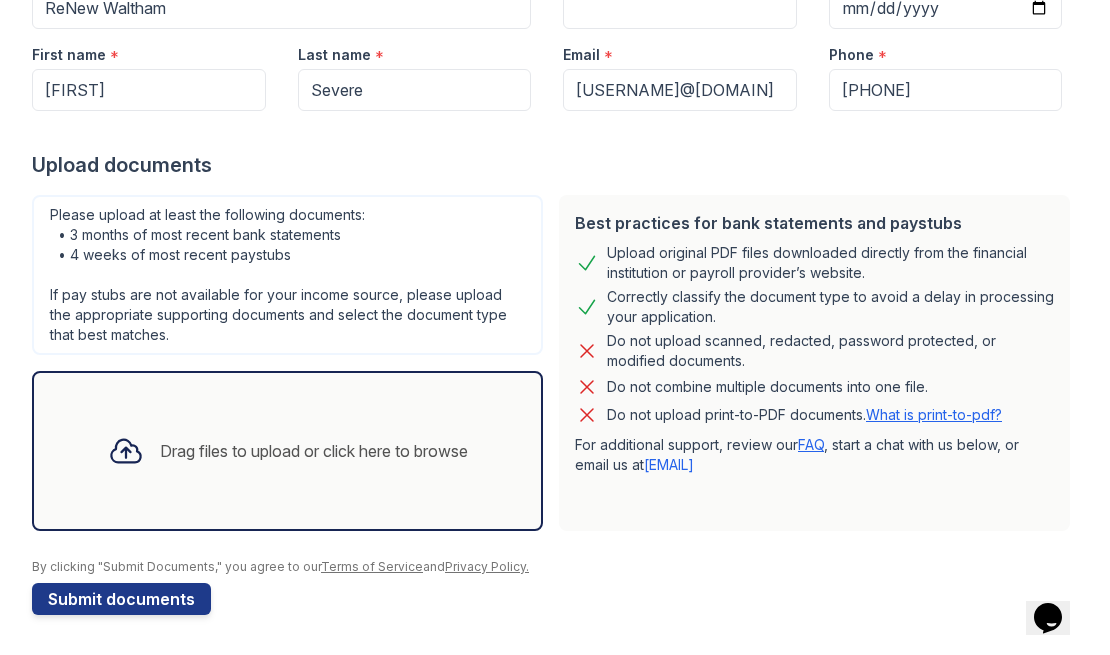 click 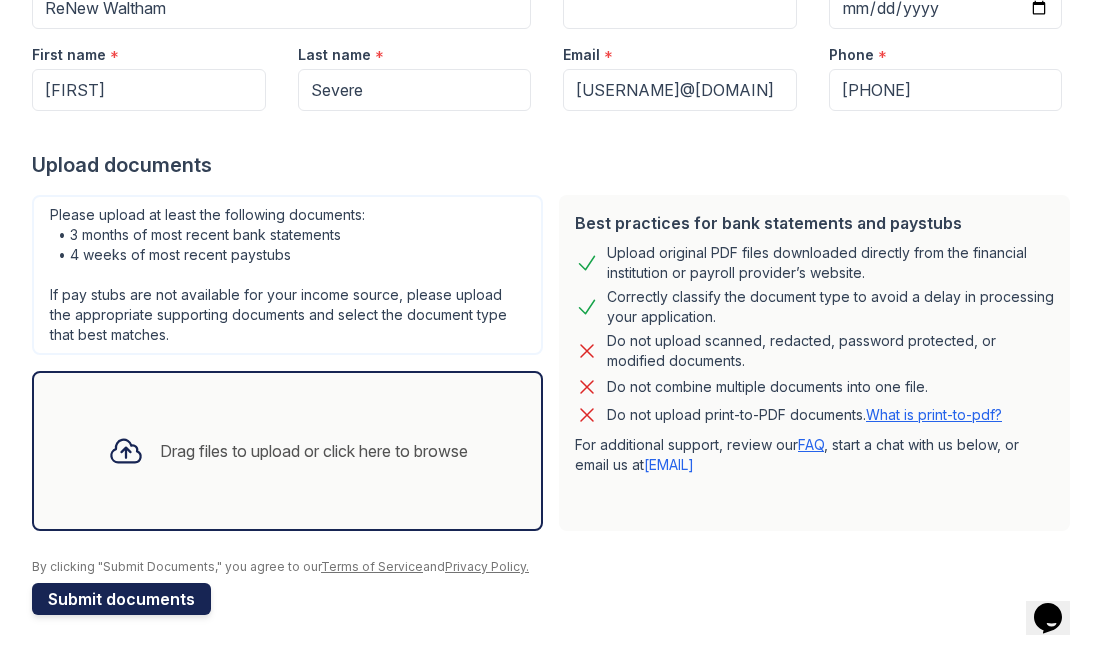 click on "Submit documents" at bounding box center [121, 599] 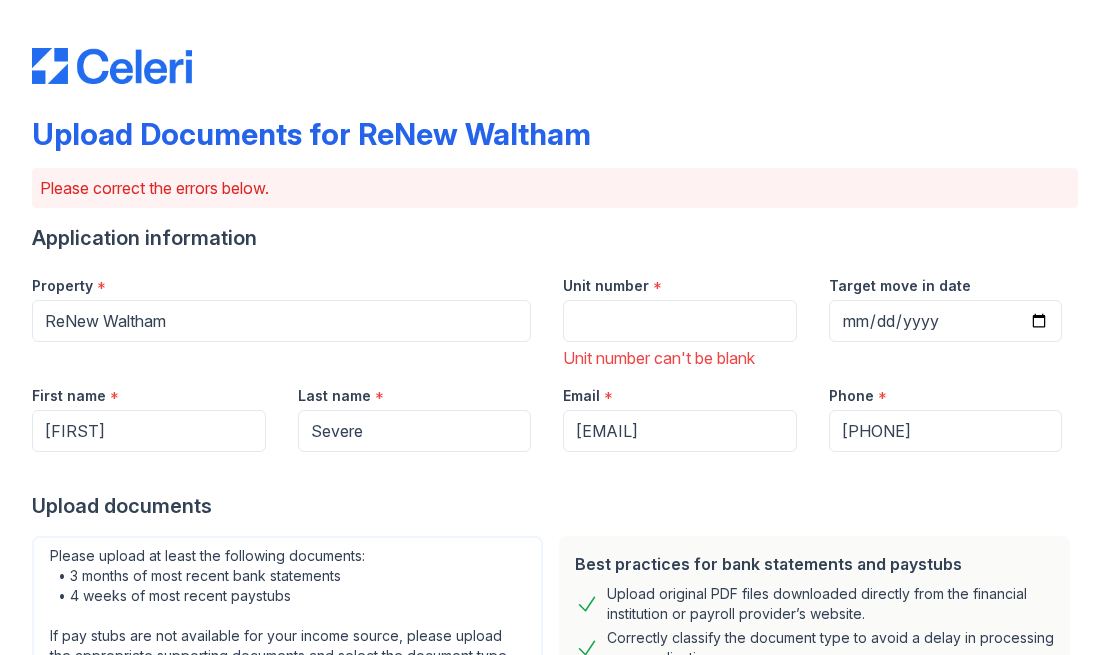 scroll, scrollTop: 0, scrollLeft: 0, axis: both 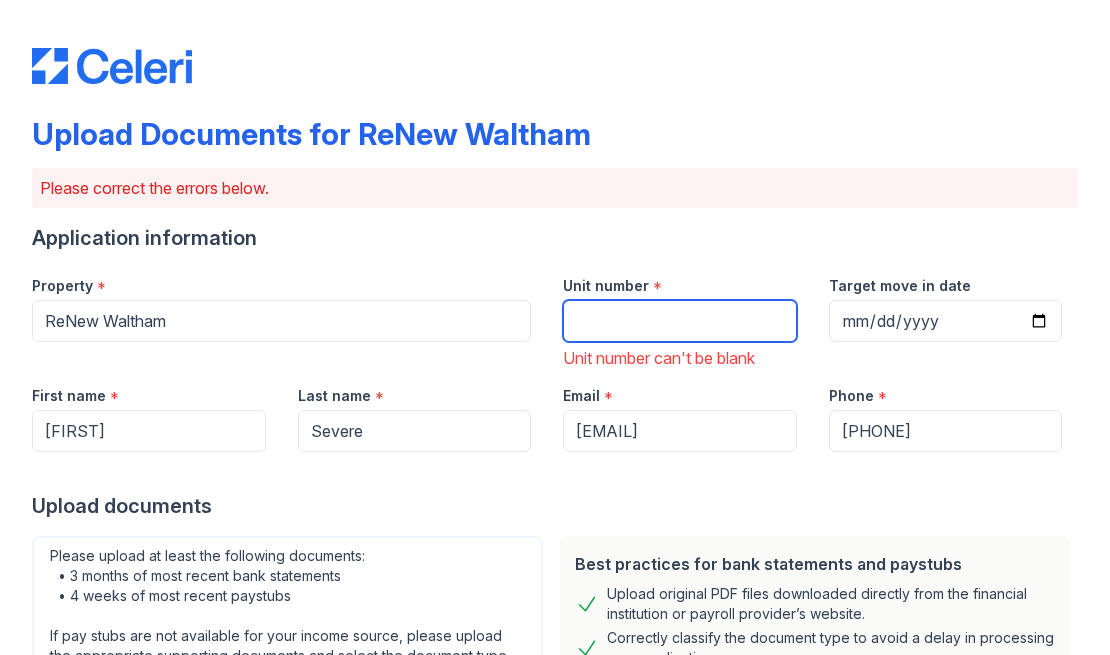 click on "Unit number" at bounding box center [680, 321] 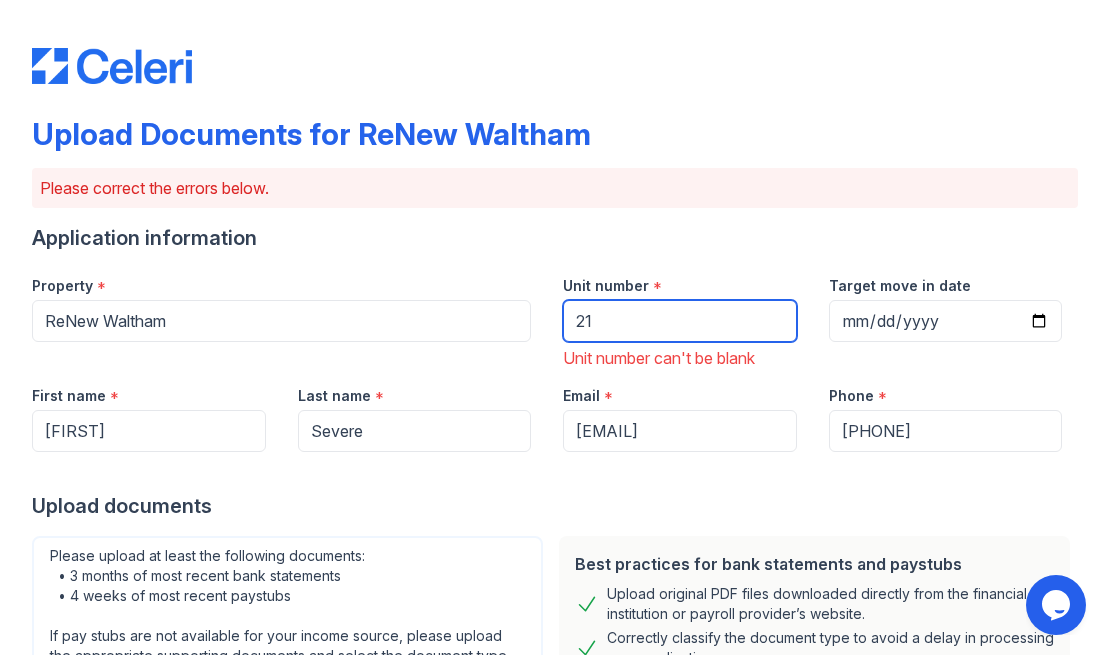 scroll, scrollTop: 0, scrollLeft: 0, axis: both 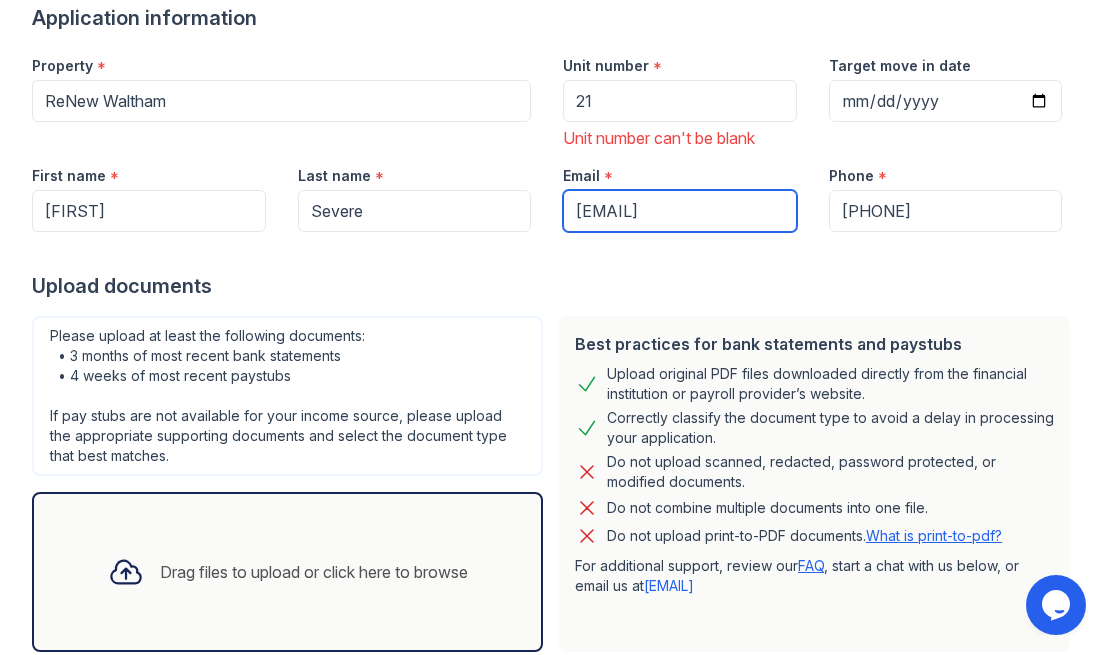 click on "[EMAIL]" at bounding box center (680, 211) 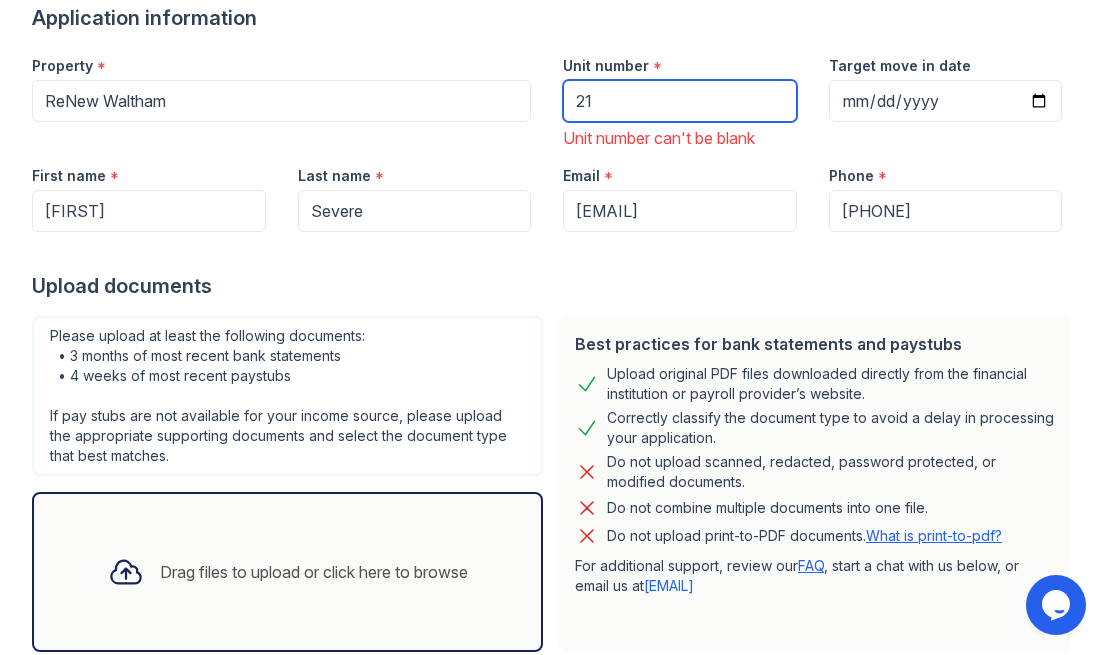 click on "Property
*
ReNew Waltham
Unit number
*
21
Unit number can't be blank
Target move in date" at bounding box center (547, 95) 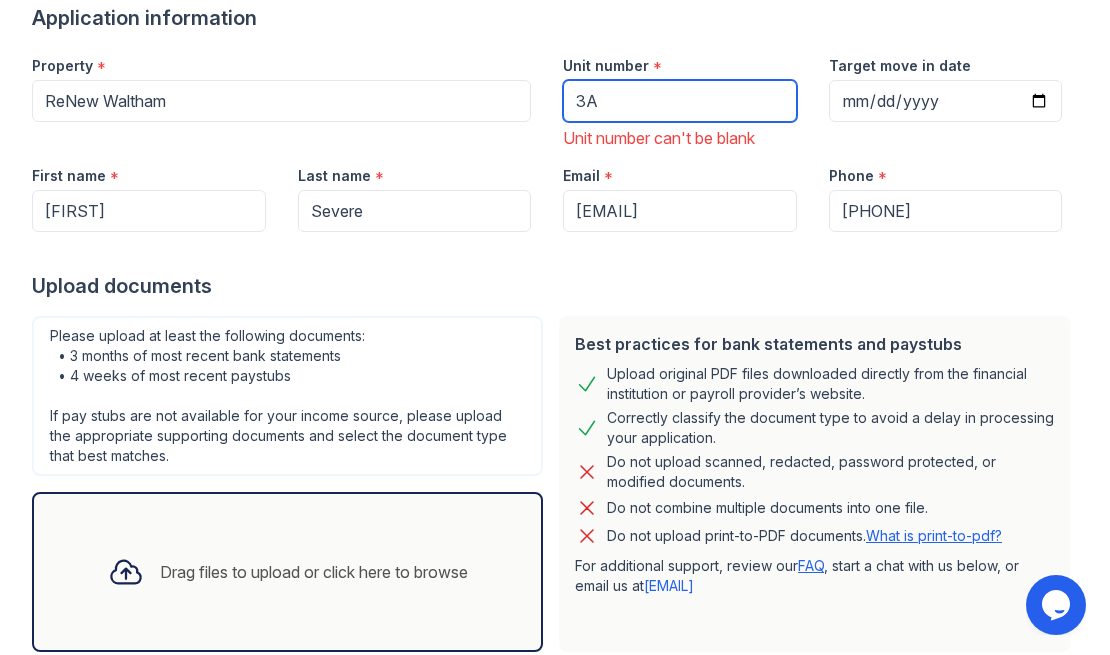 click on "3A" at bounding box center [680, 101] 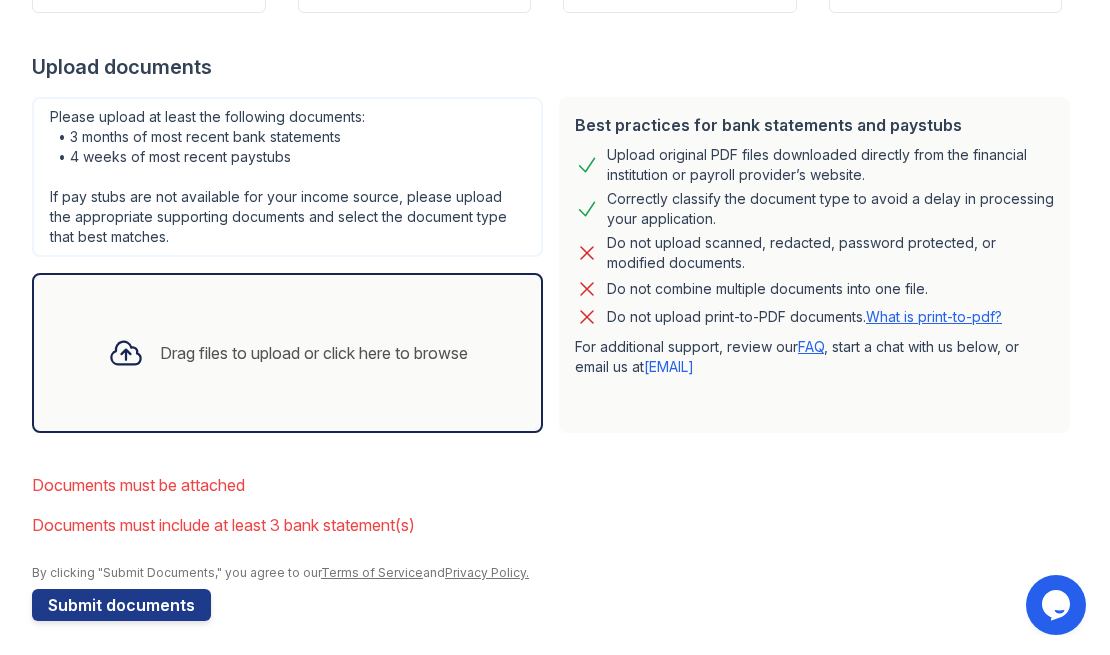 scroll, scrollTop: 445, scrollLeft: 0, axis: vertical 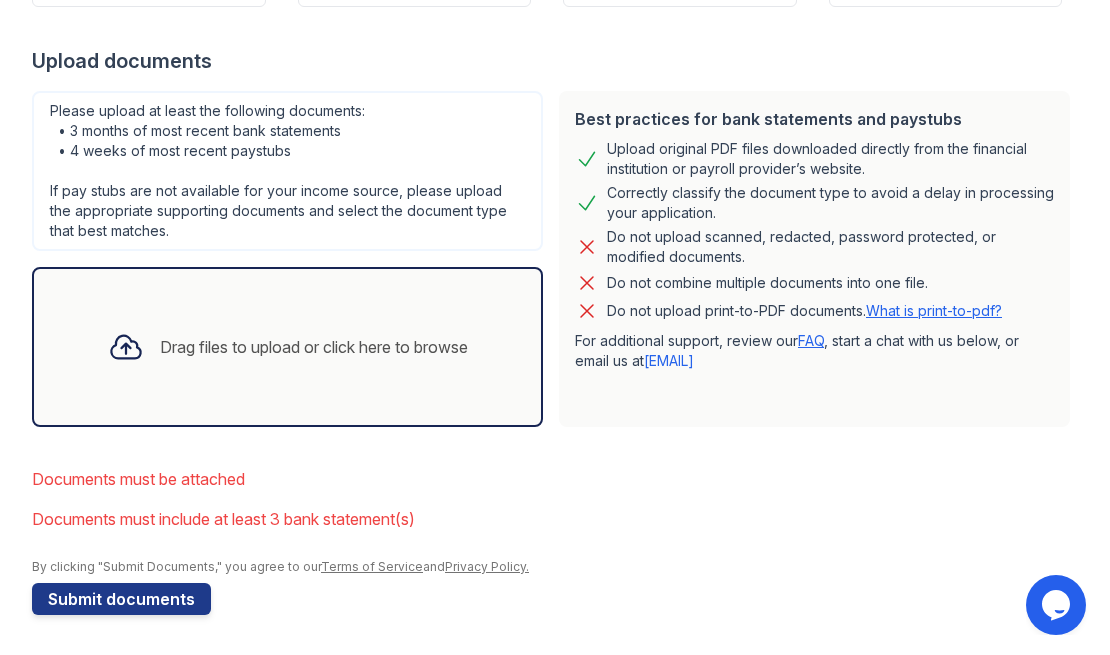 type on "44-3A" 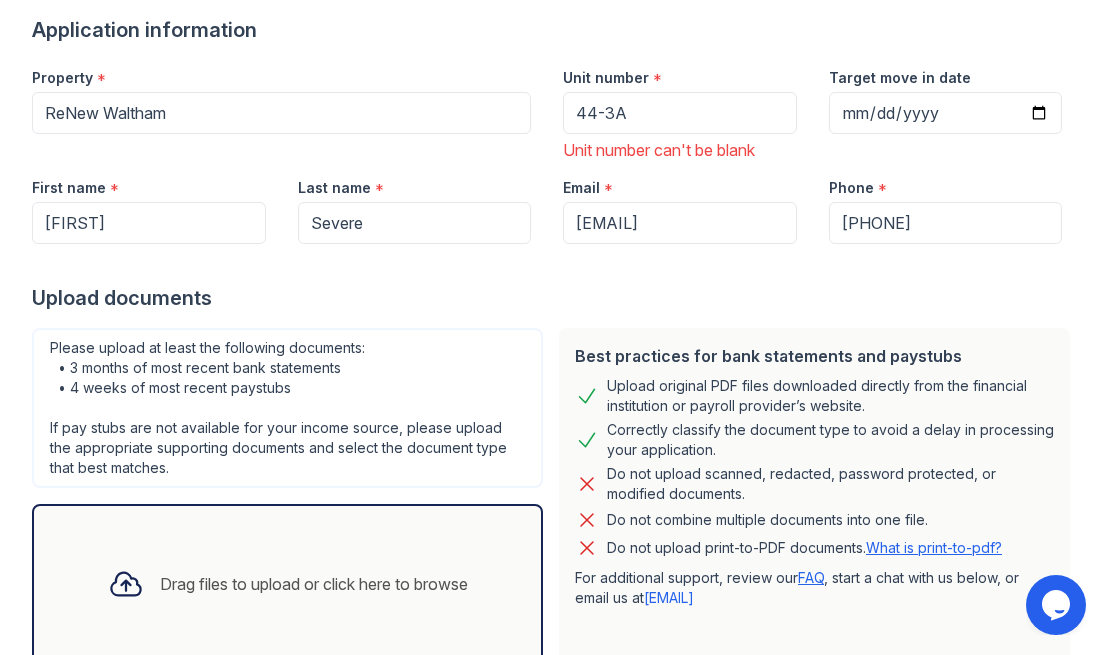 scroll, scrollTop: 207, scrollLeft: 0, axis: vertical 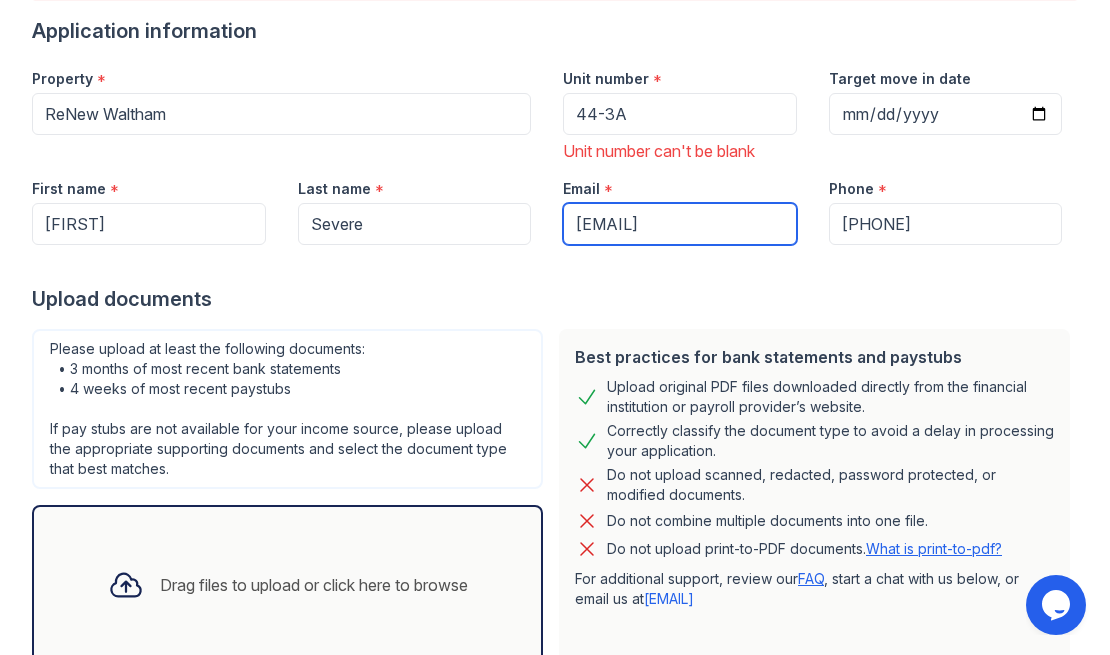 click on "[EMAIL]@[DOMAIN]" at bounding box center (680, 224) 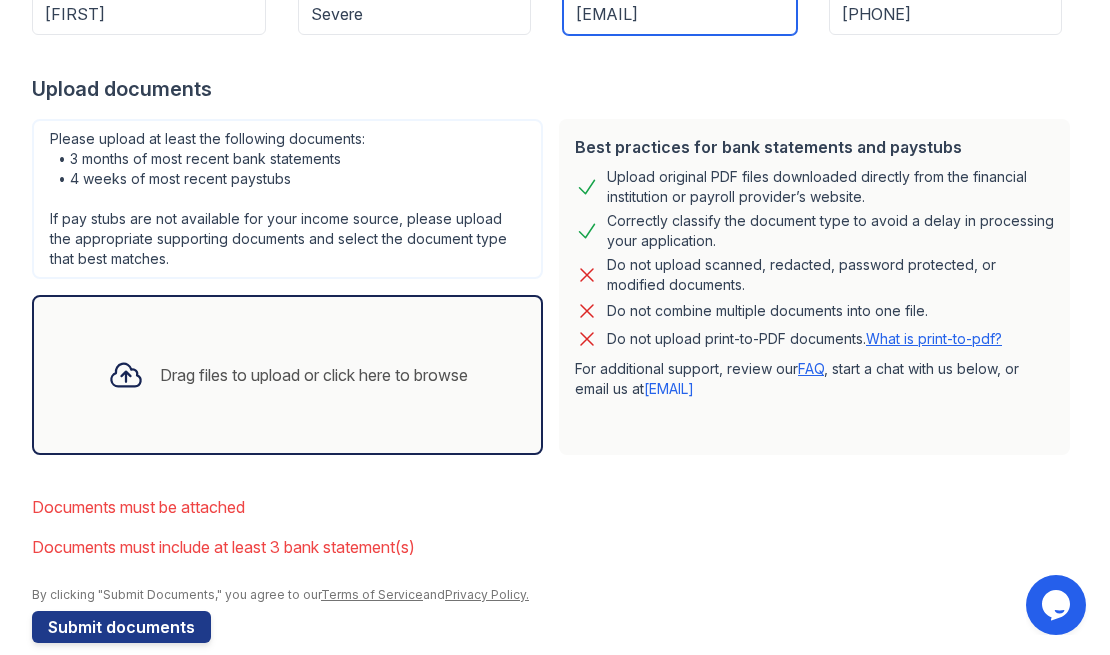 scroll, scrollTop: 445, scrollLeft: 0, axis: vertical 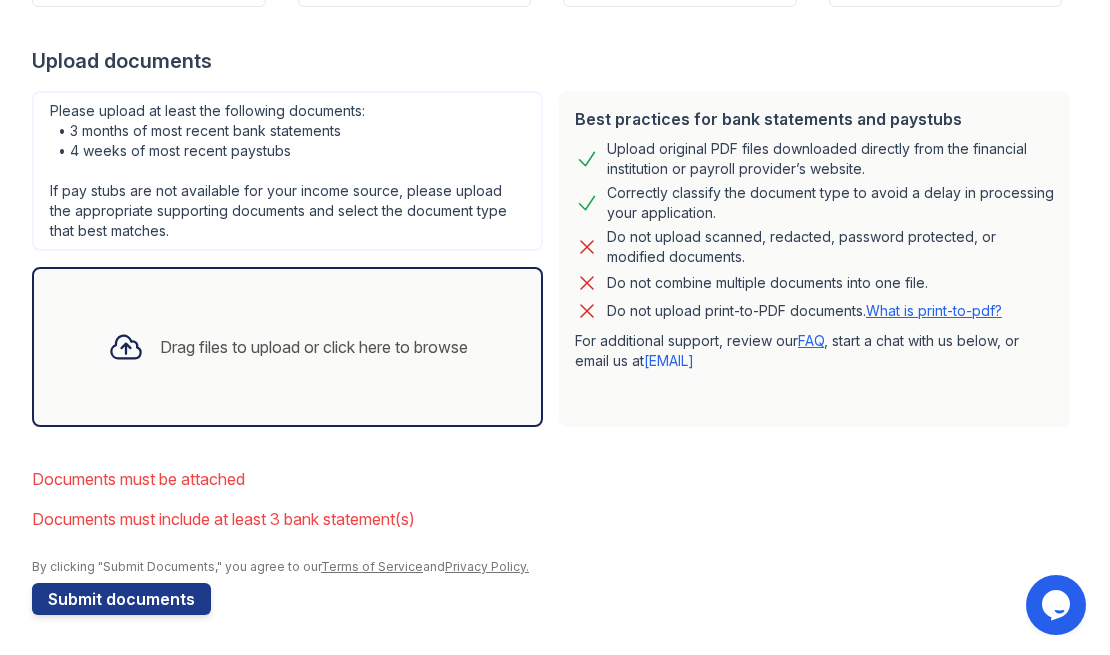 click on "Please upload at least the following documents:
• 3 months of most recent bank statements
• 4 weeks of most recent paystubs
If pay stubs are not available for your income source, please upload the appropriate supporting documents and select the document type that best matches." at bounding box center [287, 171] 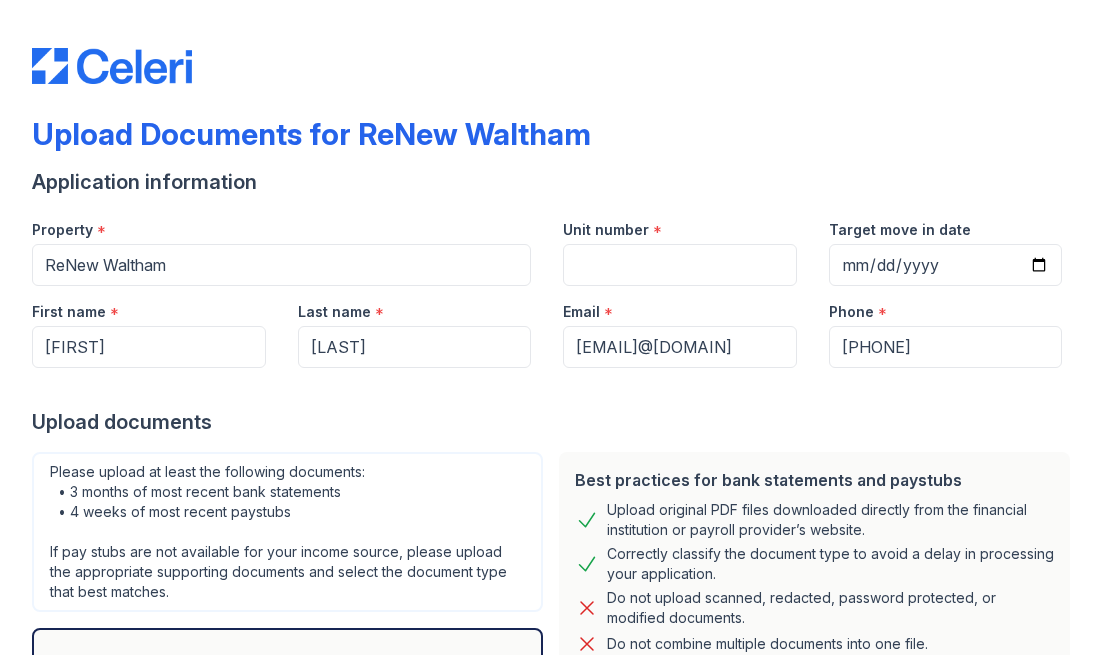 scroll, scrollTop: 0, scrollLeft: 0, axis: both 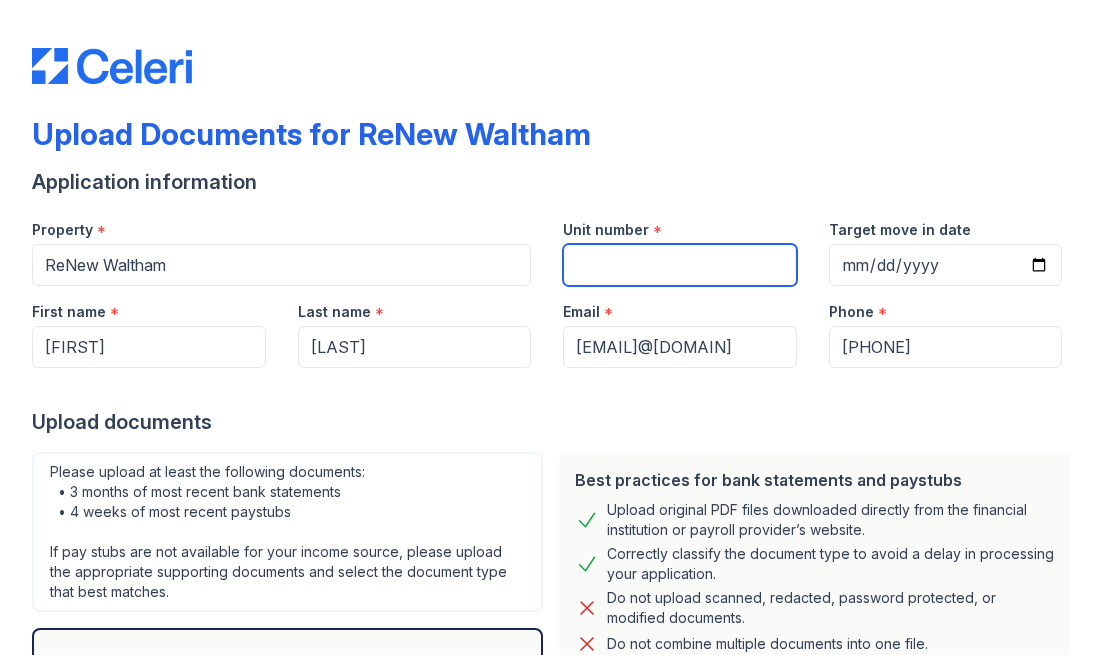 click on "Unit number" at bounding box center (680, 265) 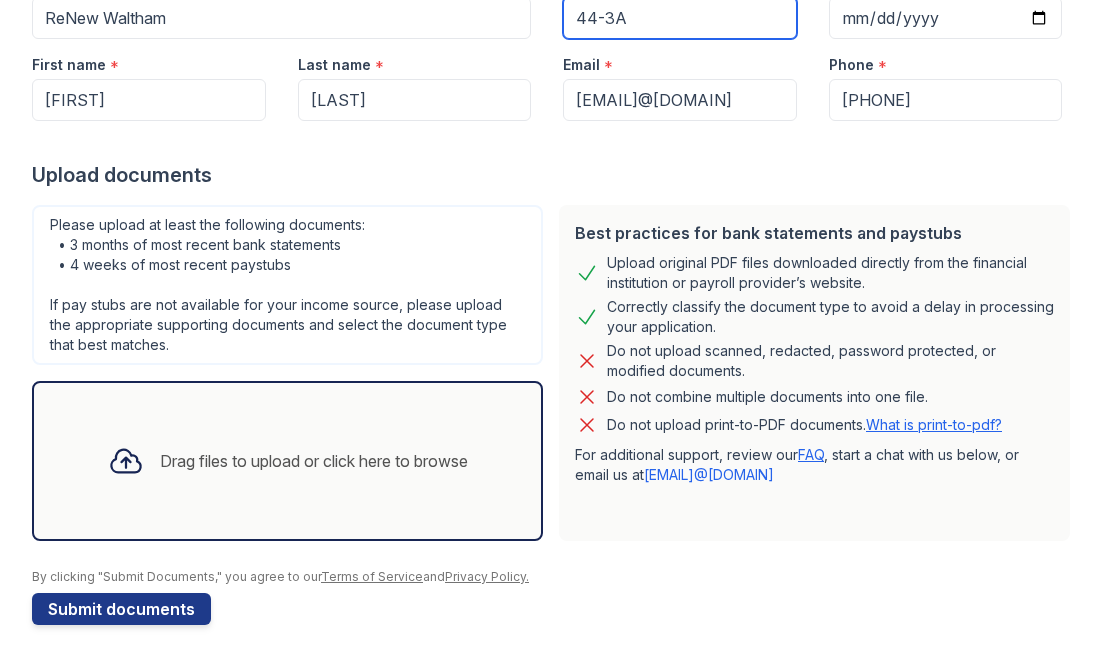 scroll, scrollTop: 257, scrollLeft: 0, axis: vertical 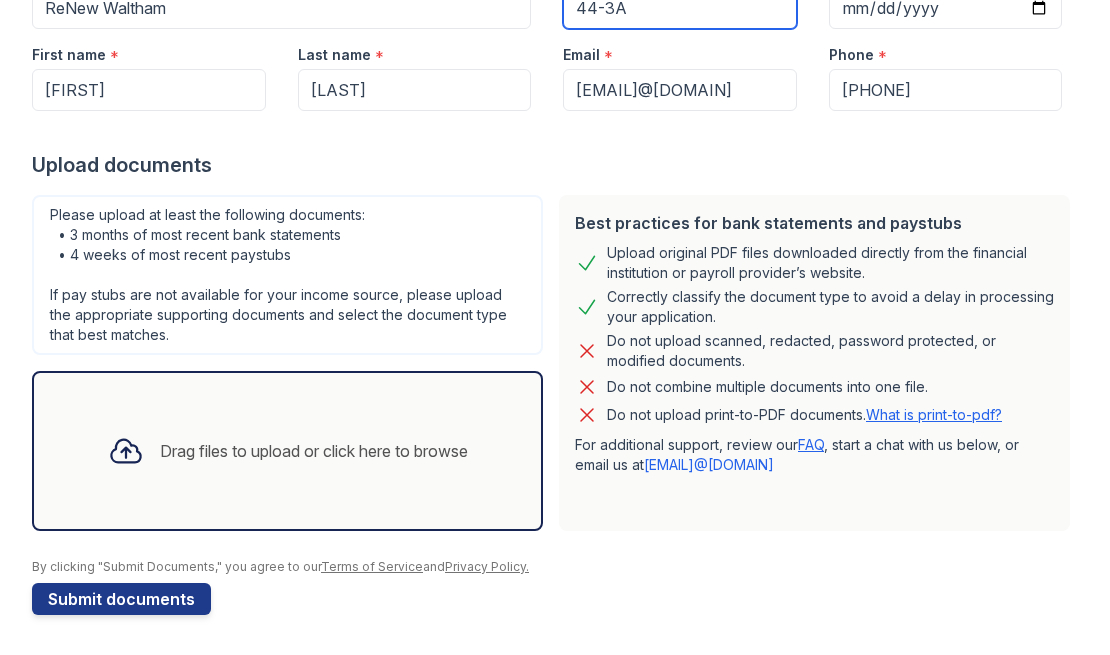 type on "44-3A" 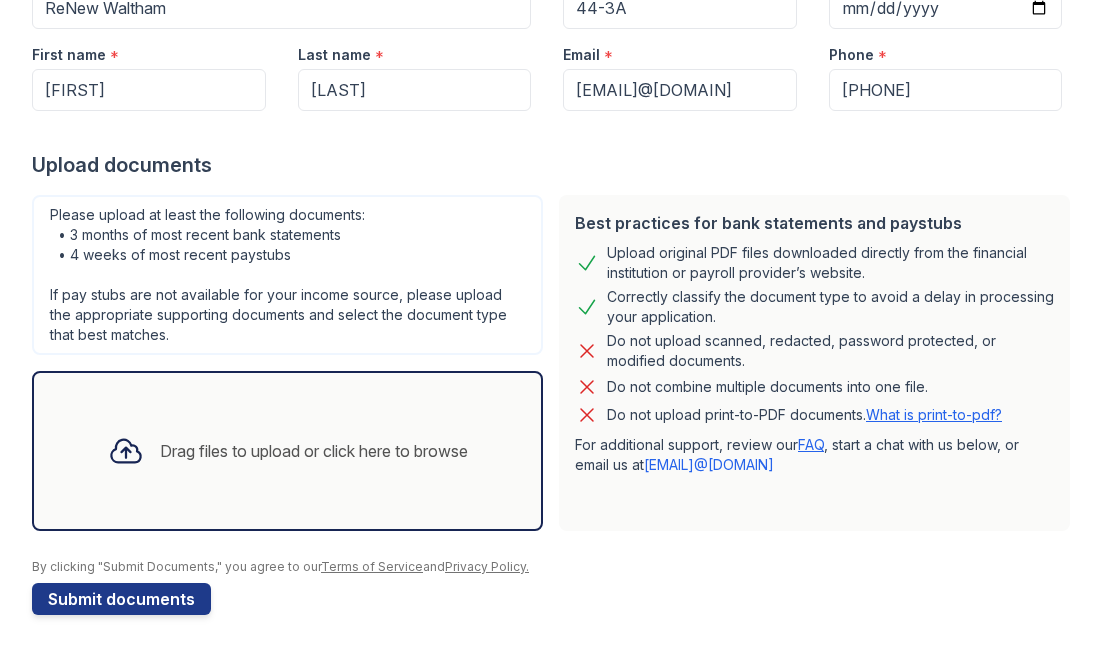 click 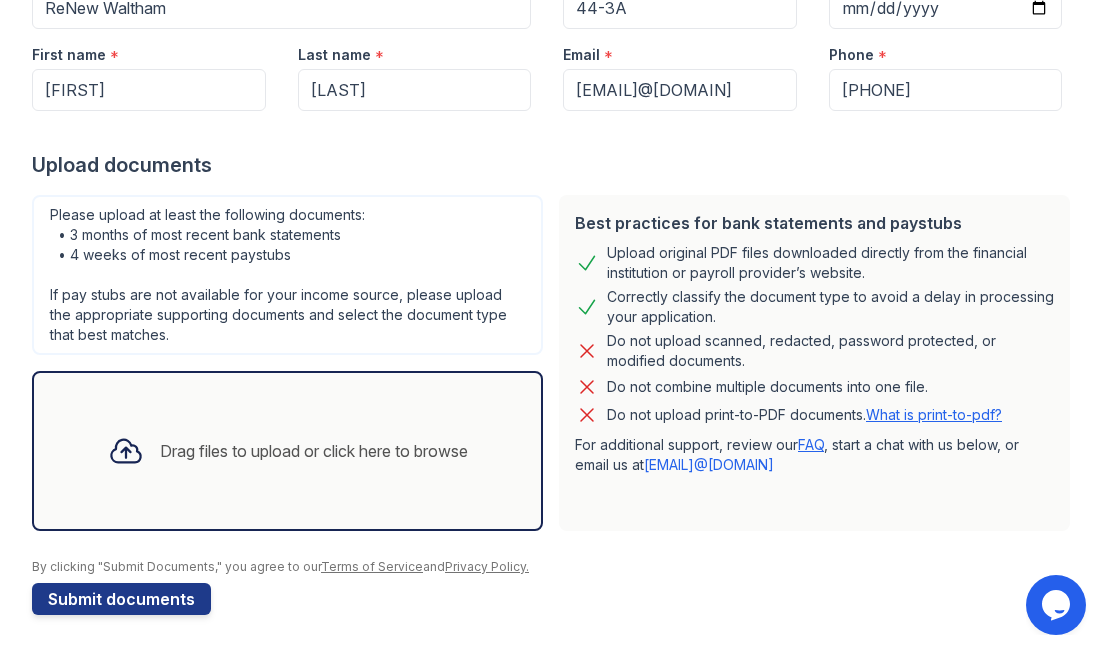 scroll, scrollTop: 0, scrollLeft: 0, axis: both 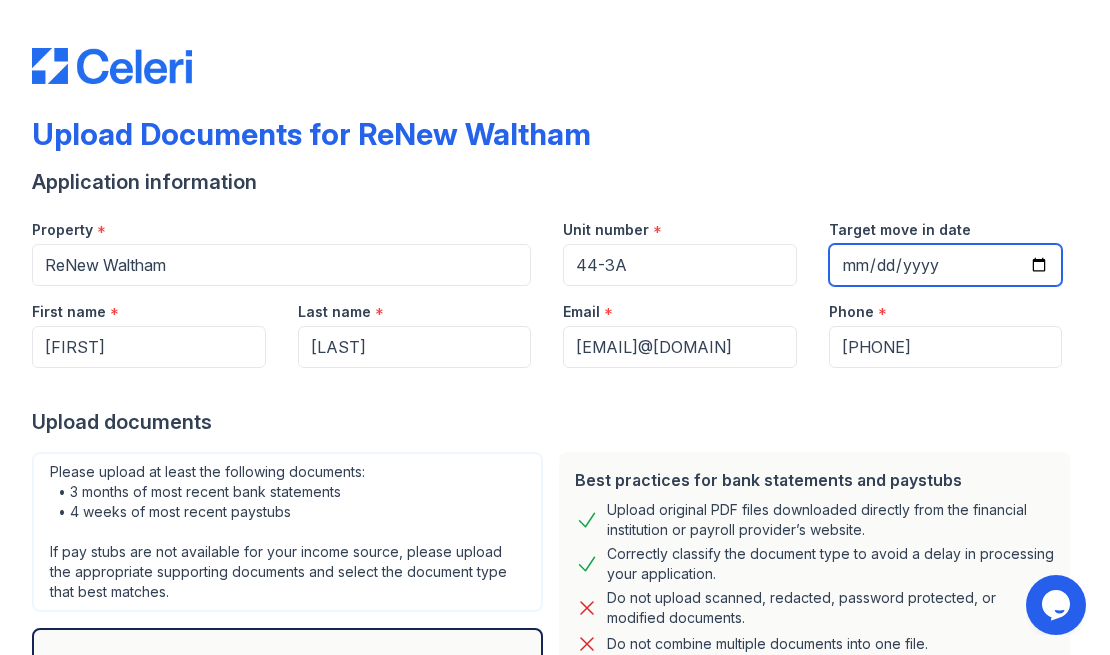 click on "Target move in date" at bounding box center (946, 265) 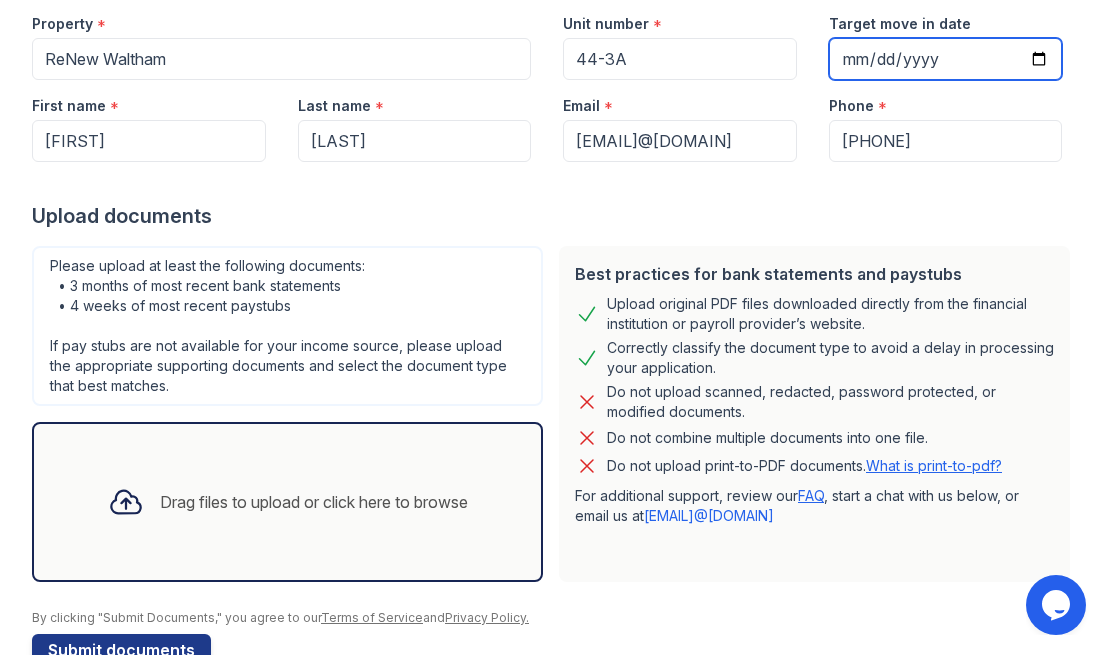 scroll, scrollTop: 257, scrollLeft: 0, axis: vertical 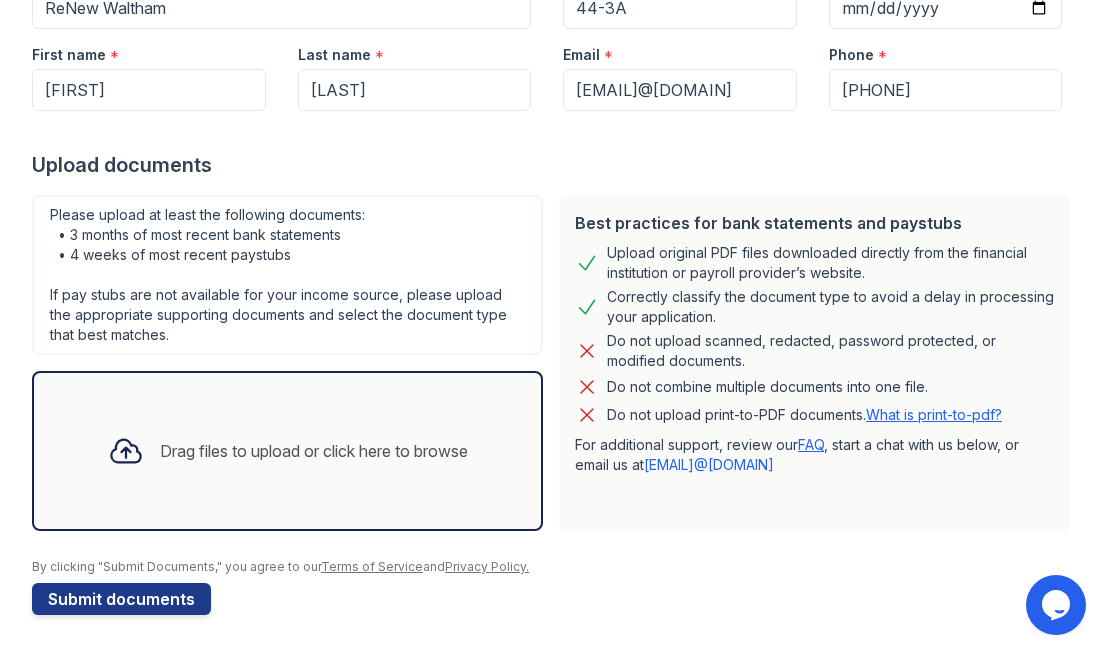 click on "Drag files to upload or click here to browse" at bounding box center (288, 451) 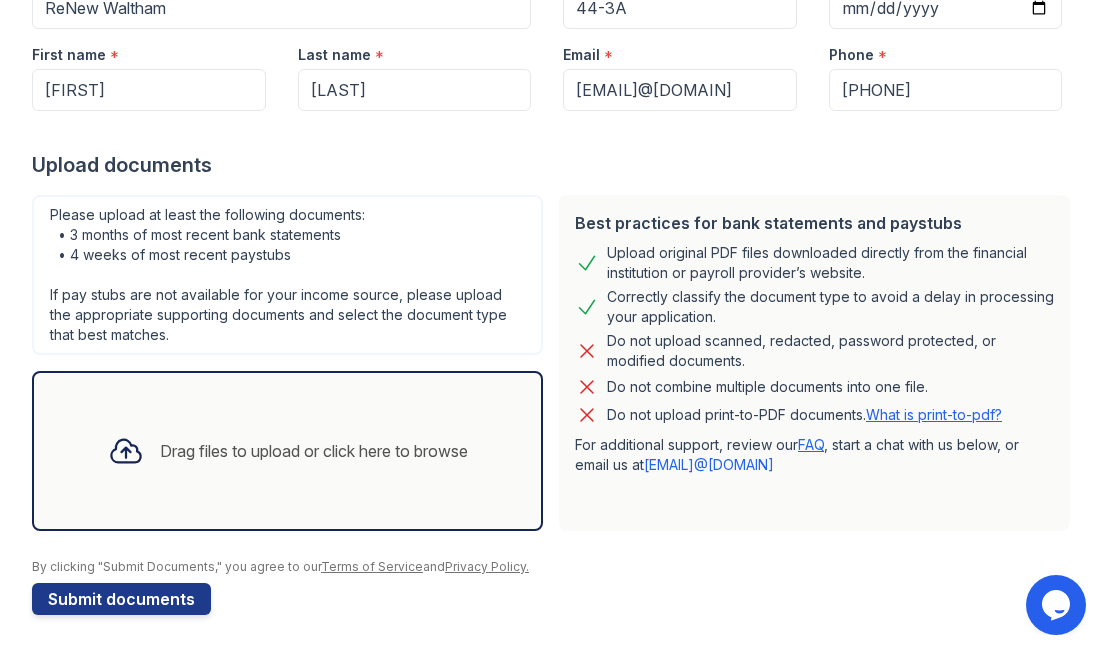 click 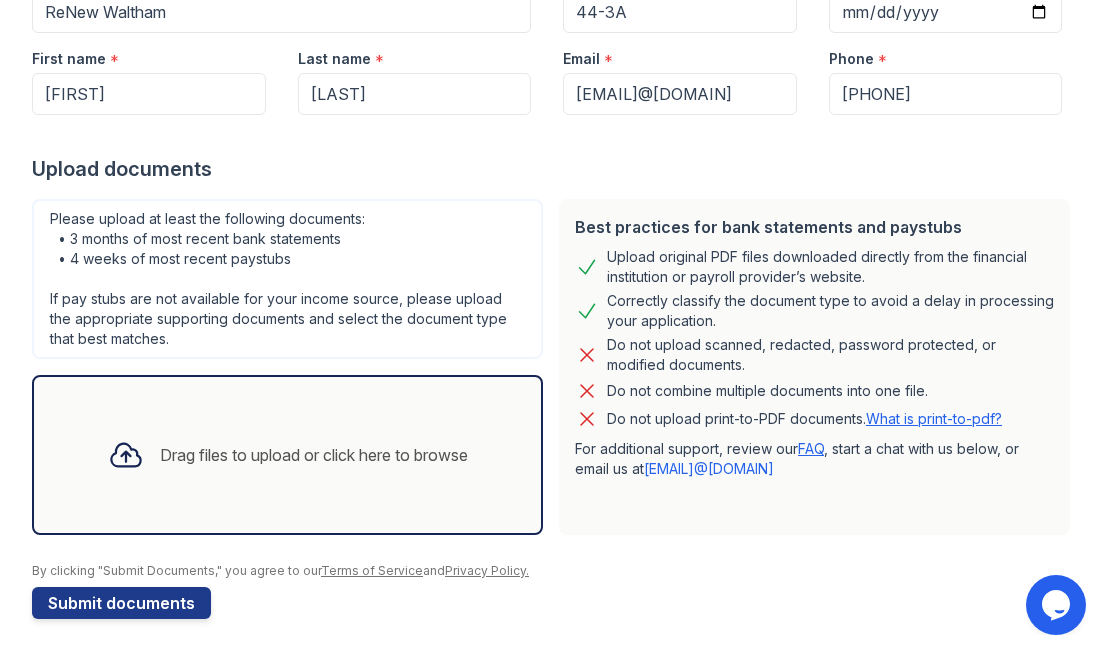scroll, scrollTop: 257, scrollLeft: 0, axis: vertical 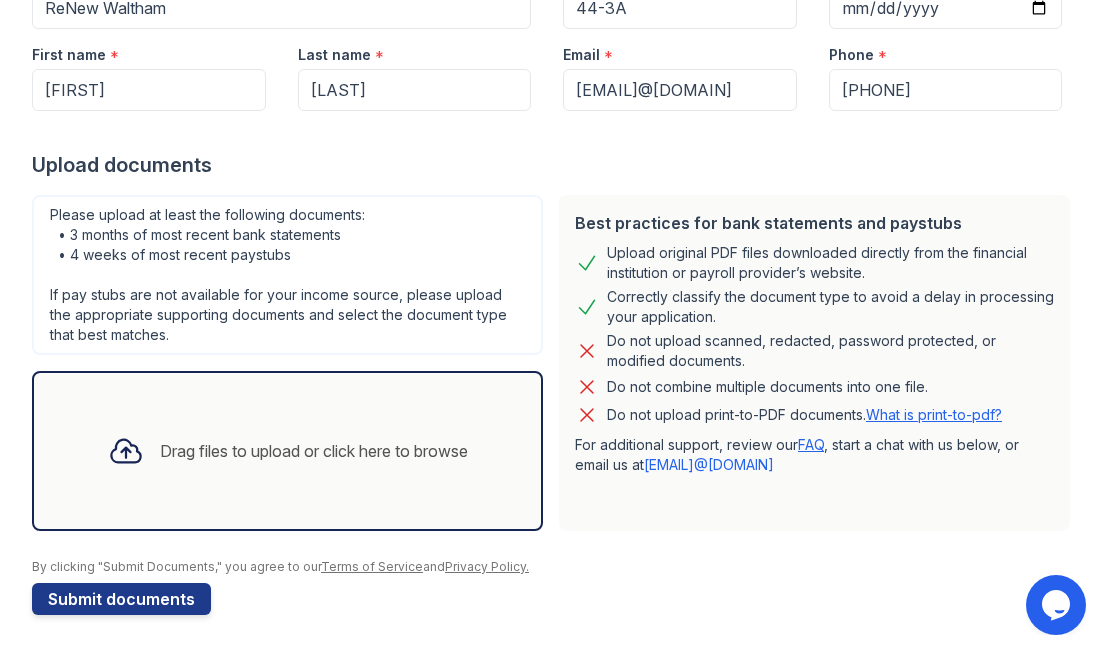 click on "Opens Chat This icon Opens the chat window." 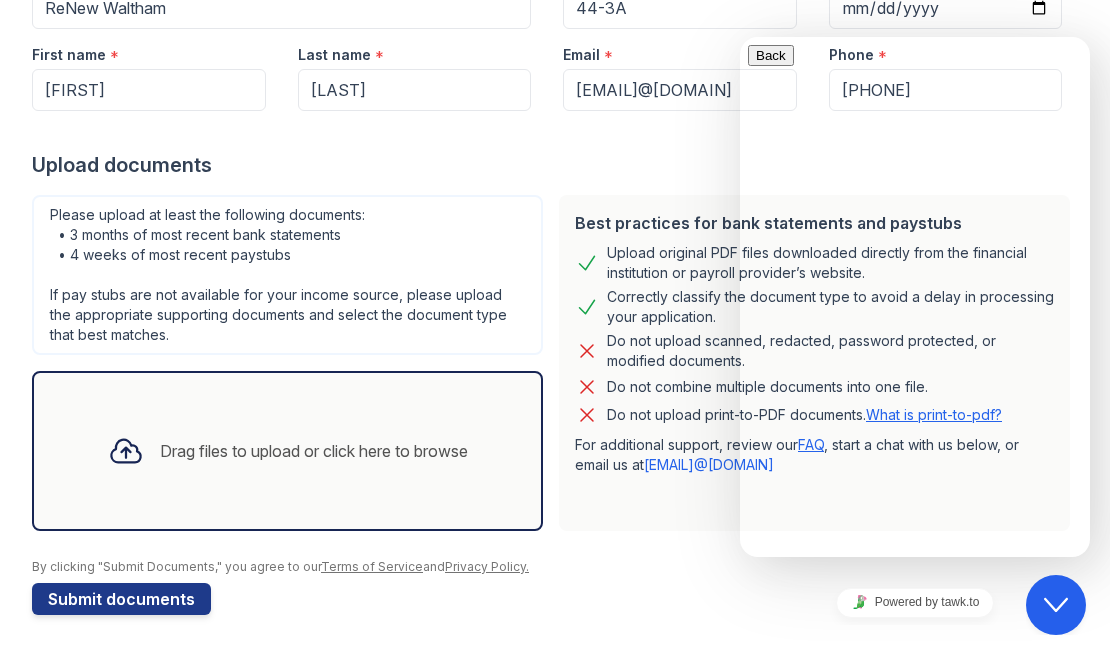 click on "*  Name" at bounding box center (964, 671) 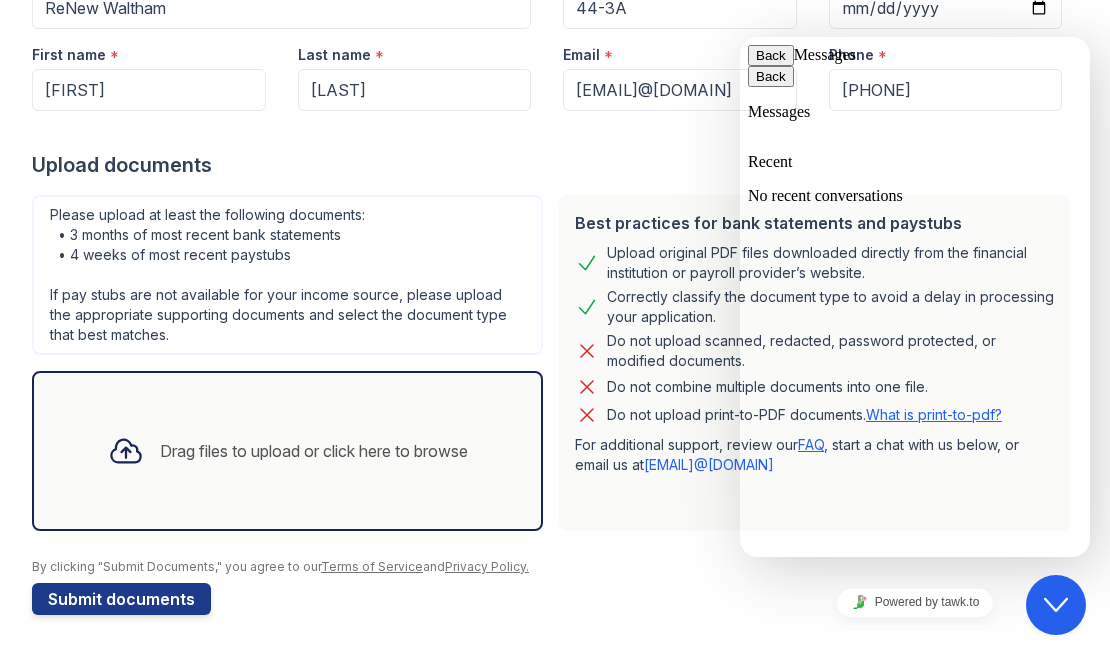 click on "Back" at bounding box center [771, 55] 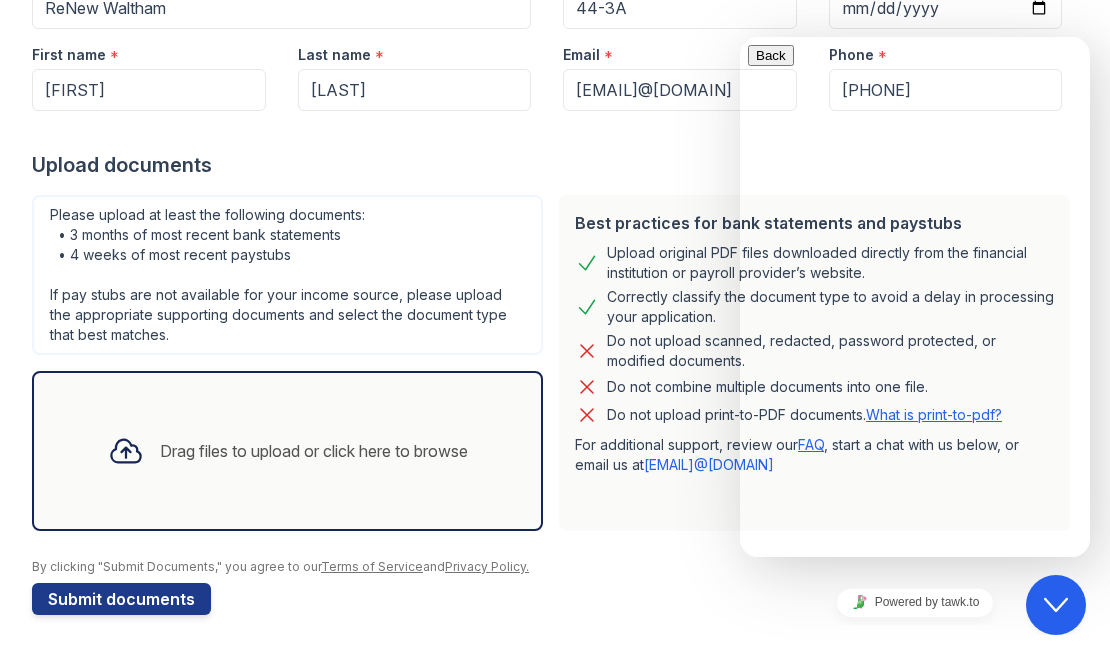 click at bounding box center [915, 45] 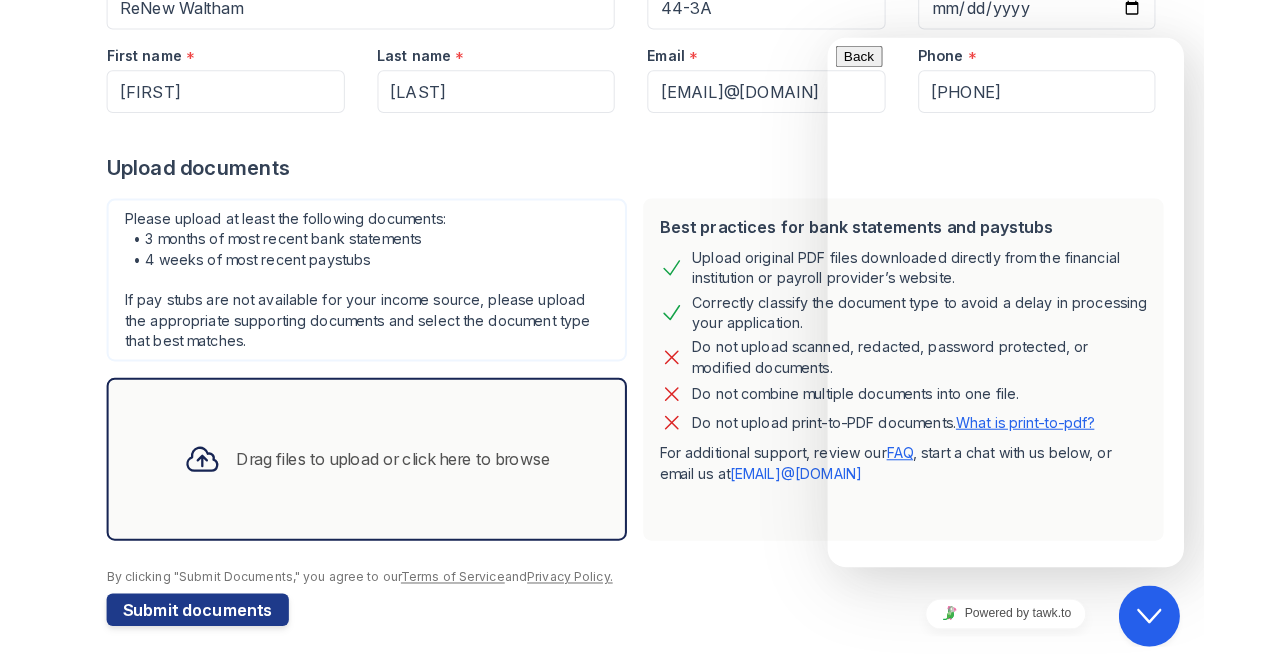 scroll, scrollTop: 0, scrollLeft: 0, axis: both 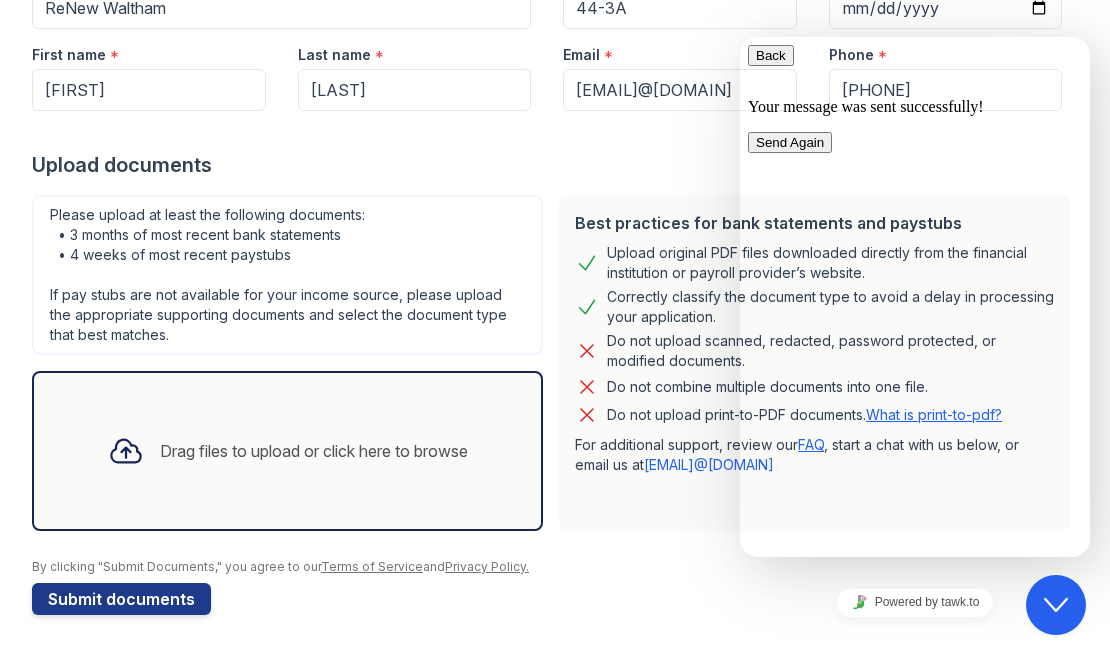 click at bounding box center [756, 55] 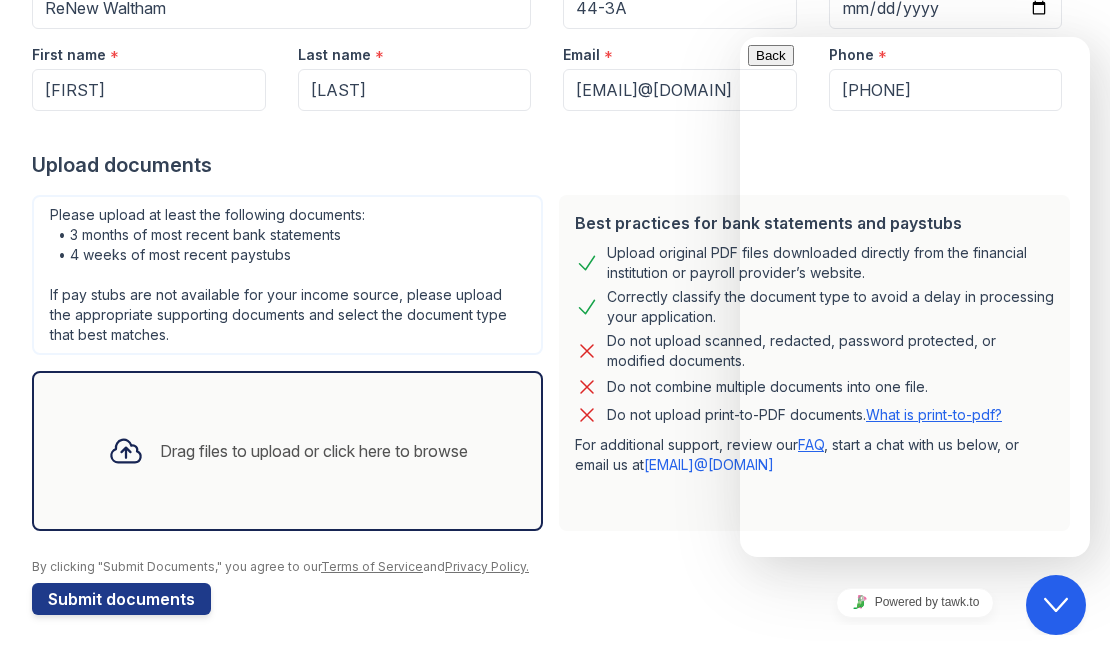 click on "Application information
Property
*
ReNew Waltham
Unit number
*
[UNIT_NUMBER]
Target move in date
First name
*
[FIRST]
Last name
*
[LAST]
Email
*
[EMAIL]@[DOMAIN]
Phone
*
[PHONE]
Upload documents
Best practices for bank statements and paystubs
Upload original PDF files downloaded directly from the financial institution or payroll provider’s website.
Correctly classify the document type to avoid a delay in processing your application.
Do not upload scanned, redacted, password protected, or modified documents.
Do not combine multiple documents into one file.
Do not upload print-to-PDF documents.
What is print-to-pdf?
For additional support, review our
FAQ ,
start a chat with us below, or email us at
support@getceleri.com" at bounding box center (555, 263) 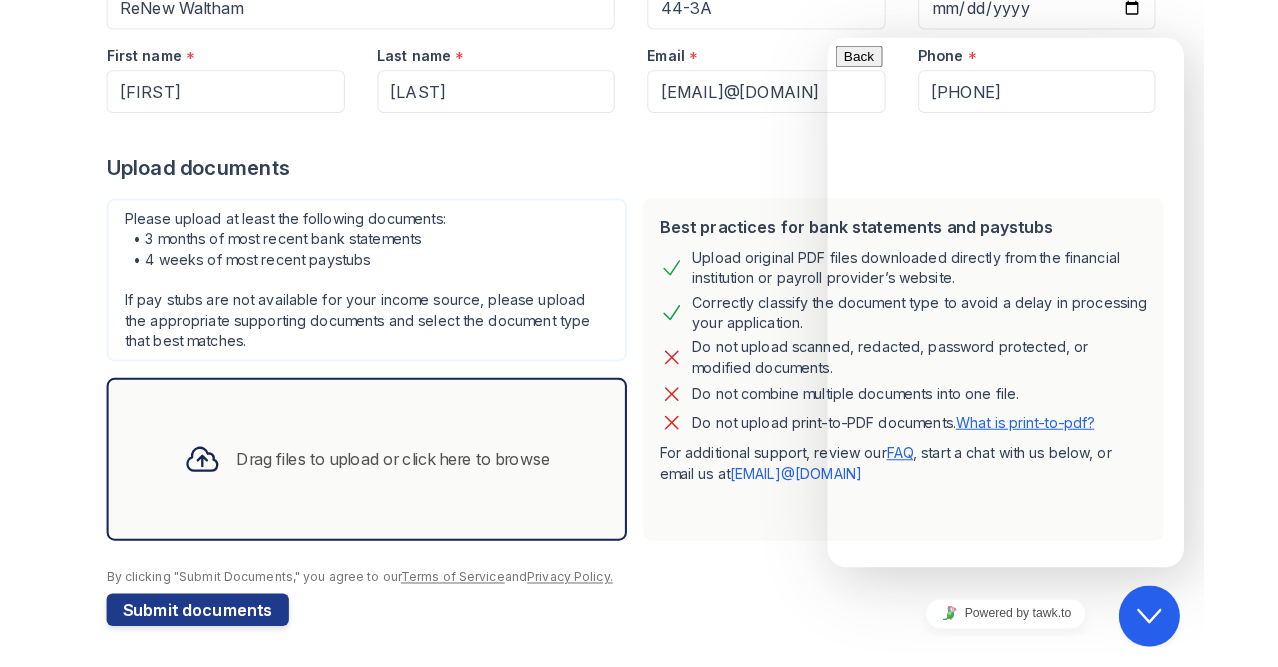 scroll, scrollTop: 245, scrollLeft: 0, axis: vertical 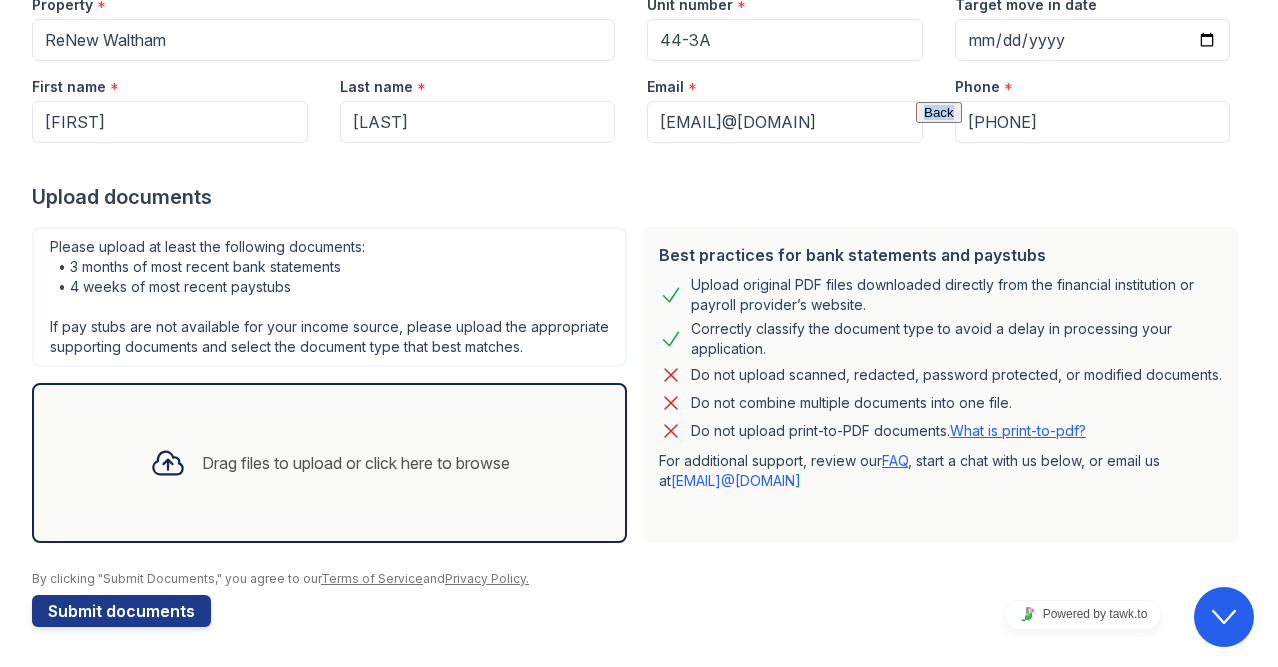 drag, startPoint x: 1114, startPoint y: 107, endPoint x: 1065, endPoint y: 116, distance: 49.819675 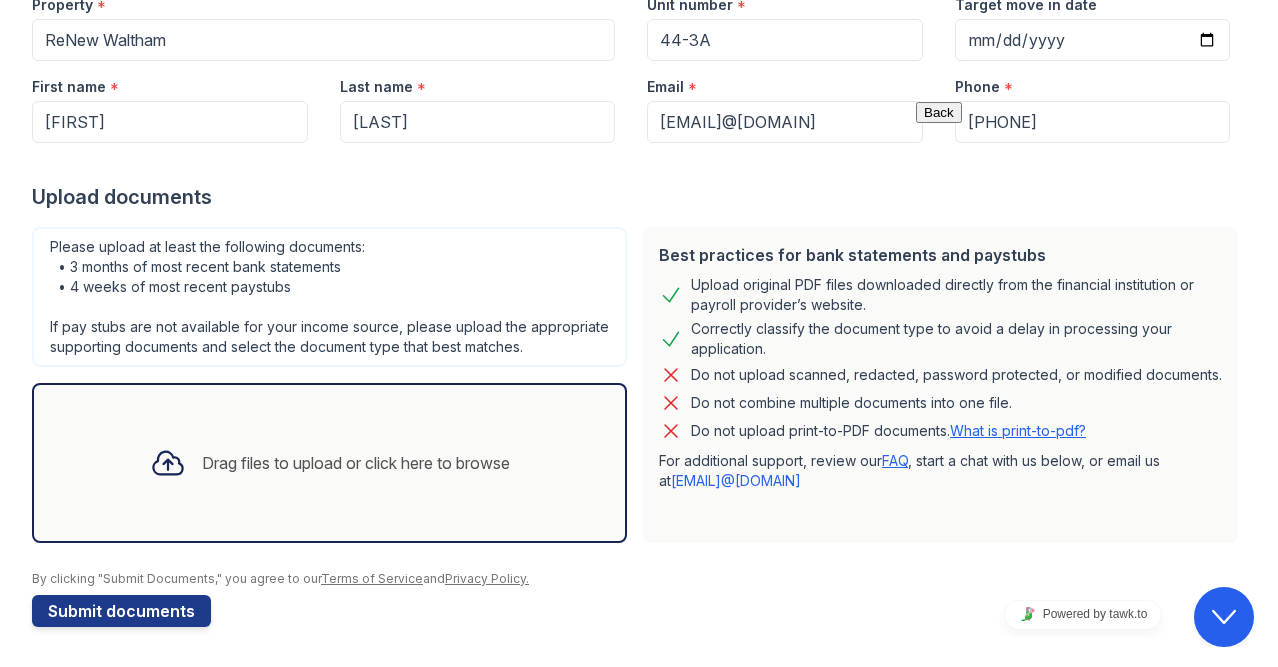 drag, startPoint x: 1254, startPoint y: 144, endPoint x: 1254, endPoint y: 82, distance: 62 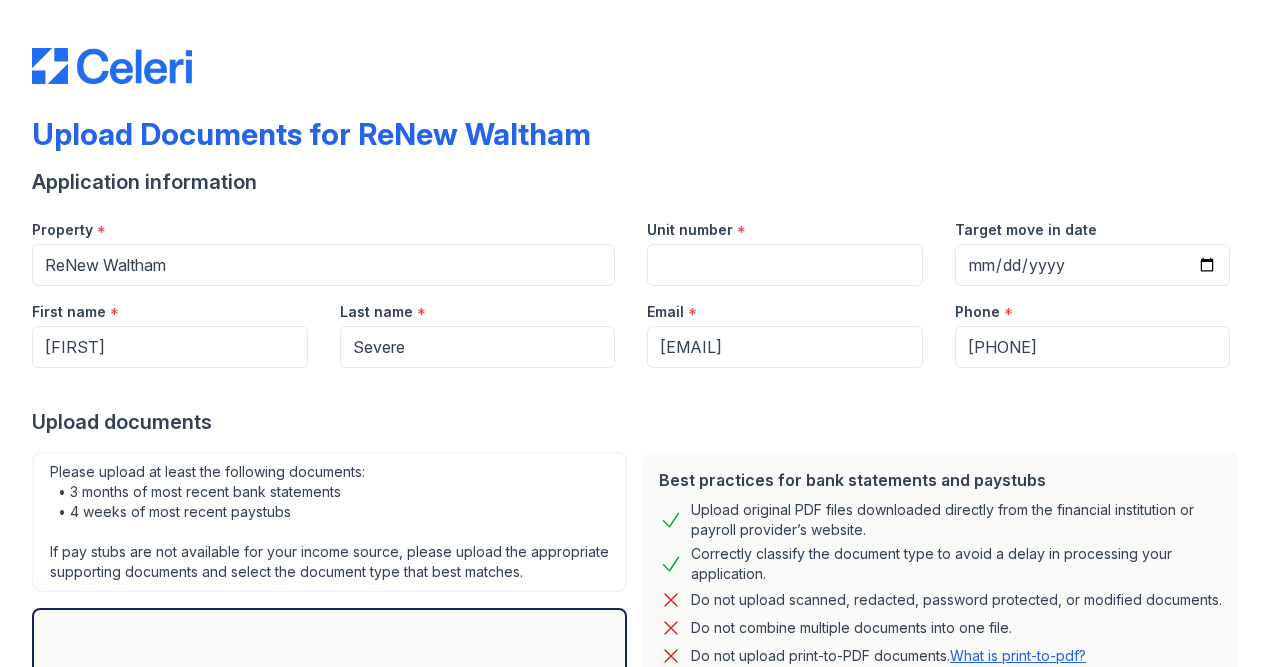 scroll, scrollTop: 0, scrollLeft: 0, axis: both 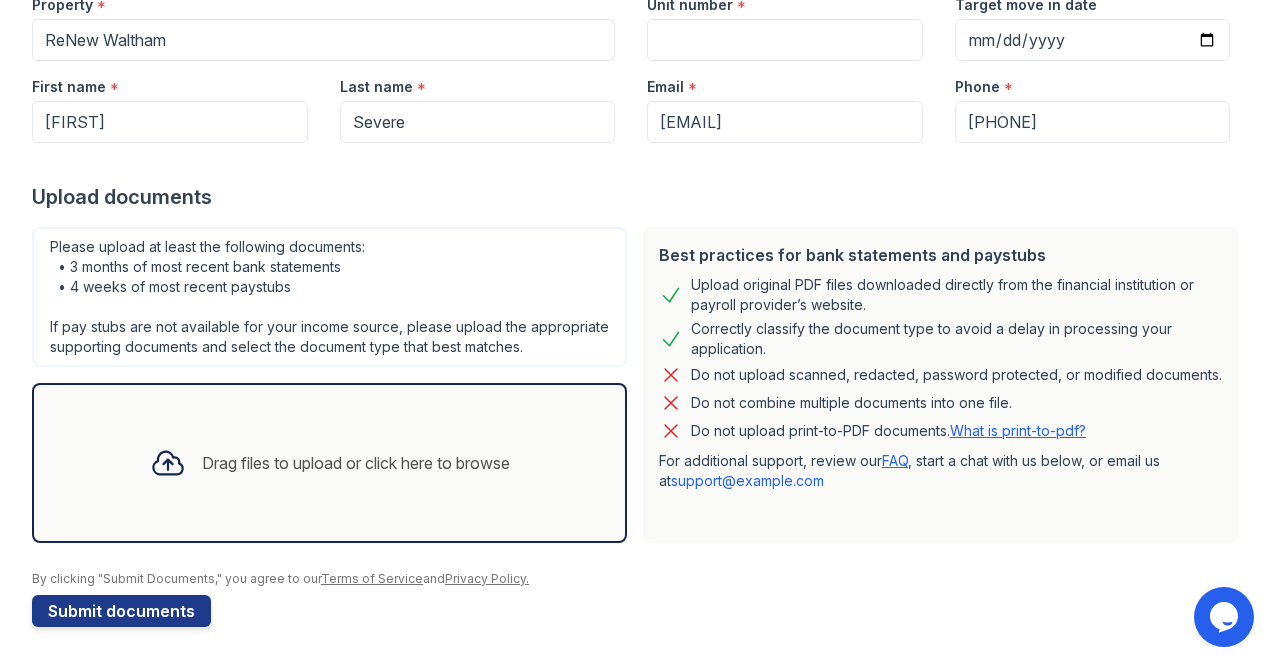 click on "Drag files to upload or click here to browse" at bounding box center [356, 463] 